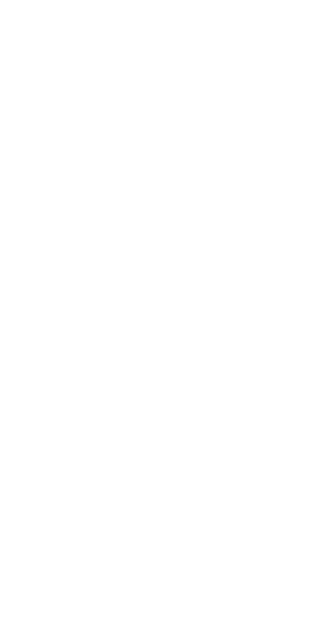 scroll, scrollTop: 0, scrollLeft: 0, axis: both 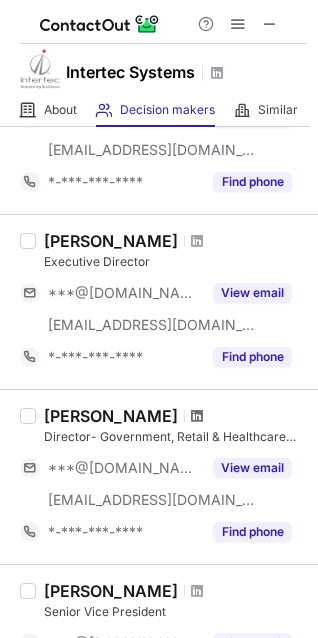 click at bounding box center (197, 416) 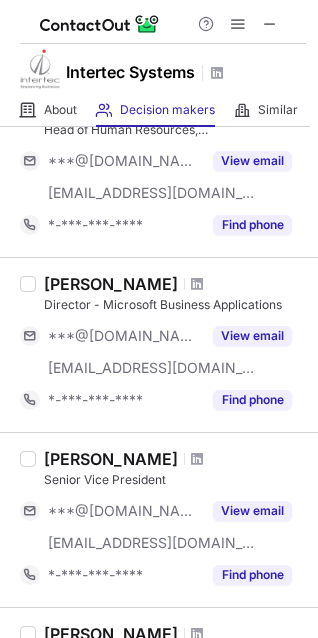 scroll, scrollTop: 300, scrollLeft: 0, axis: vertical 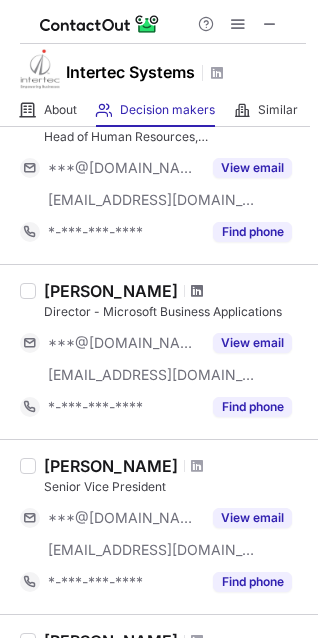 click at bounding box center (197, 291) 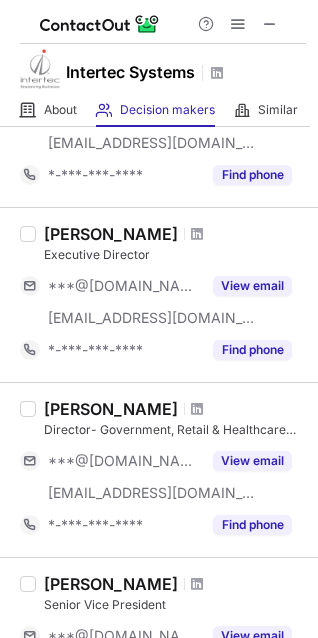 scroll, scrollTop: 800, scrollLeft: 0, axis: vertical 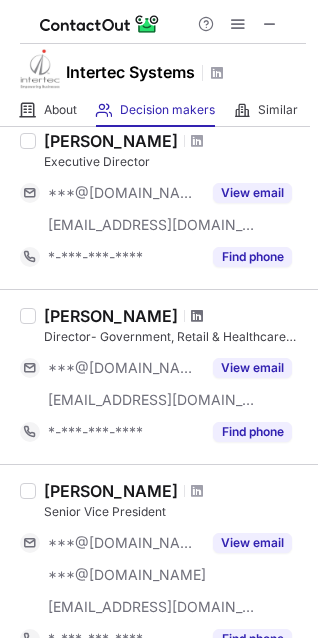 click at bounding box center [197, 316] 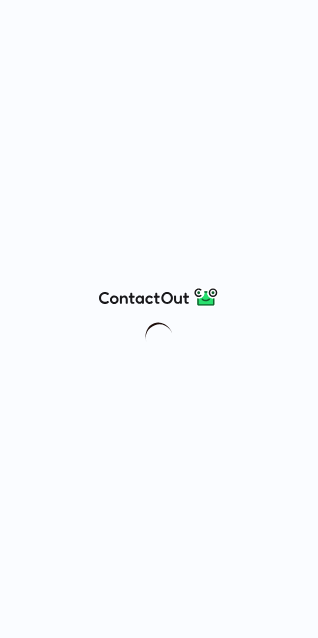 scroll, scrollTop: 0, scrollLeft: 0, axis: both 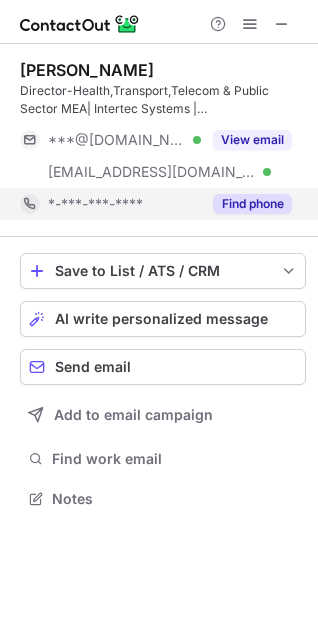 click on "Find phone" at bounding box center (252, 204) 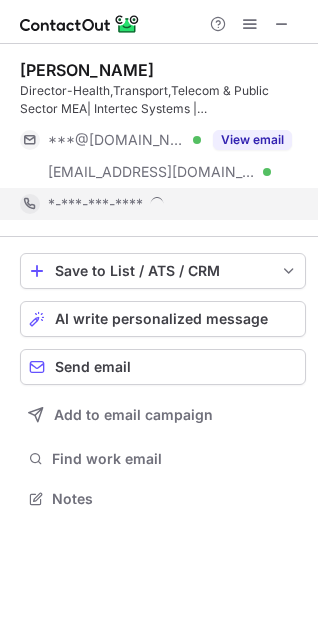 scroll, scrollTop: 10, scrollLeft: 9, axis: both 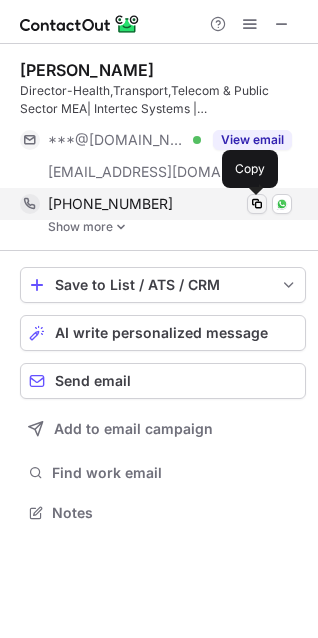 click at bounding box center (257, 204) 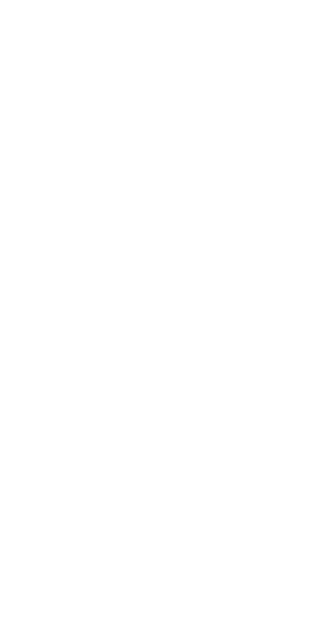 scroll, scrollTop: 0, scrollLeft: 0, axis: both 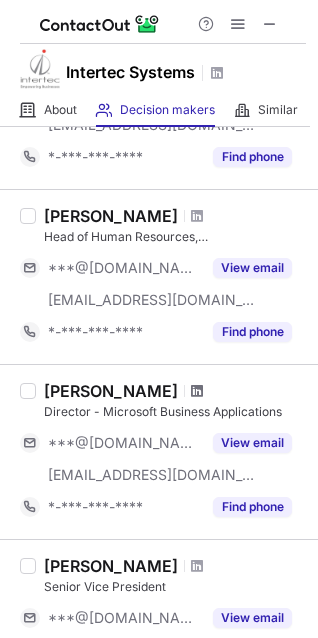 click at bounding box center [197, 391] 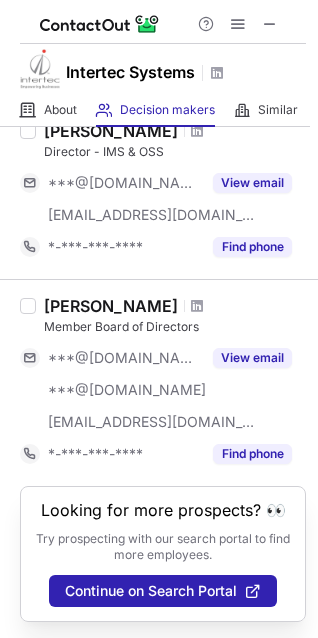 scroll, scrollTop: 1557, scrollLeft: 0, axis: vertical 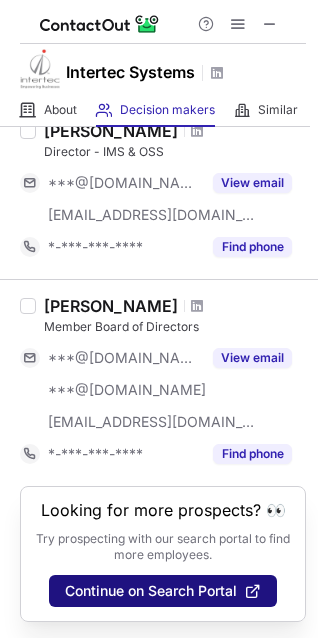 click on "Continue on Search Portal" at bounding box center (151, 591) 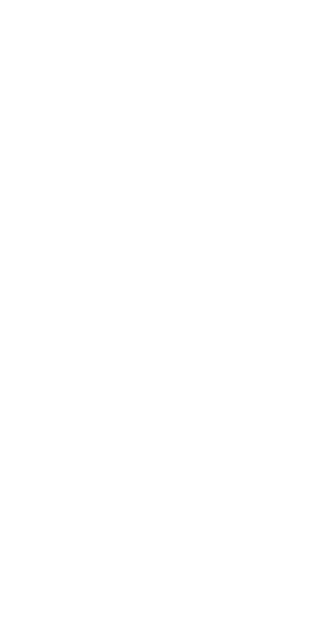 scroll, scrollTop: 0, scrollLeft: 0, axis: both 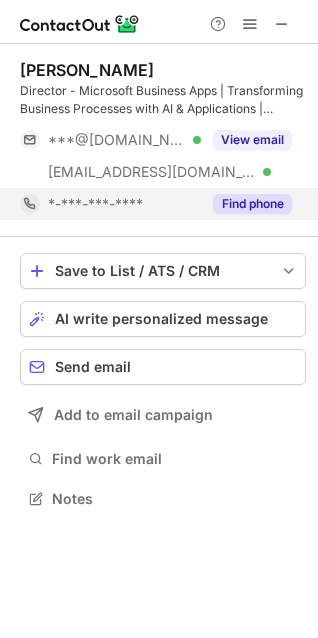 click on "Find phone" at bounding box center (252, 204) 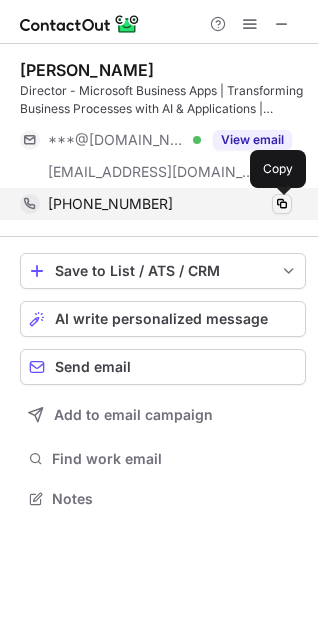 click at bounding box center [282, 204] 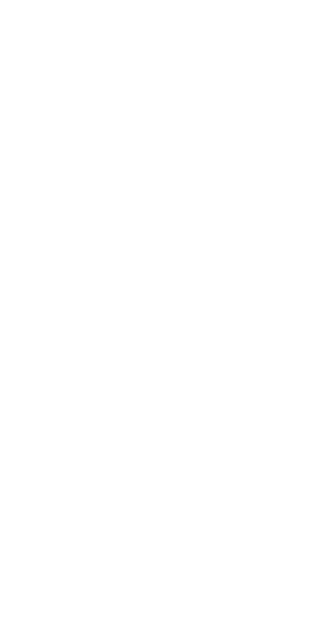 scroll, scrollTop: 0, scrollLeft: 0, axis: both 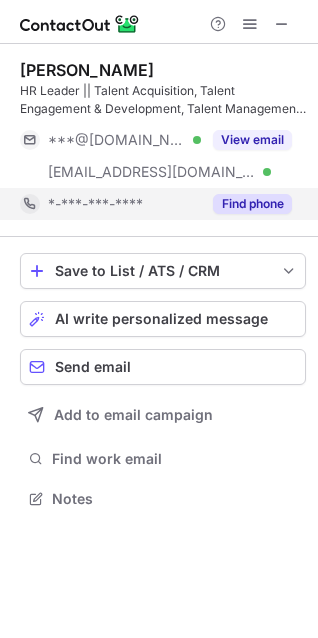 click on "Find phone" at bounding box center [246, 204] 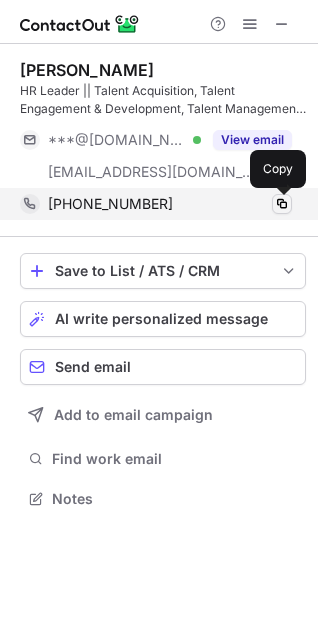 click at bounding box center [282, 204] 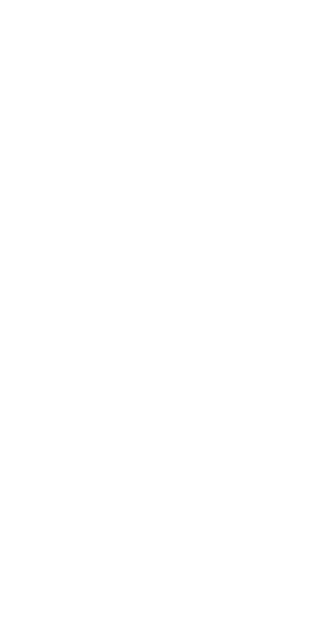 scroll, scrollTop: 0, scrollLeft: 0, axis: both 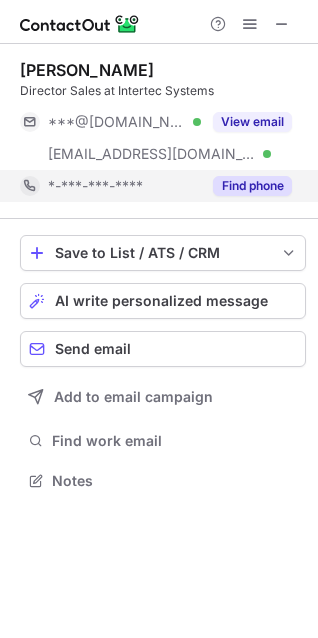 click on "Find phone" at bounding box center (252, 186) 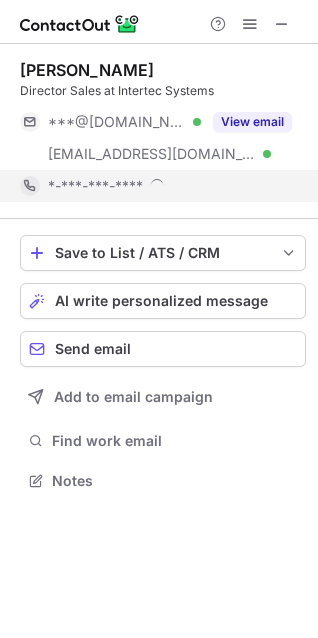 scroll, scrollTop: 10, scrollLeft: 9, axis: both 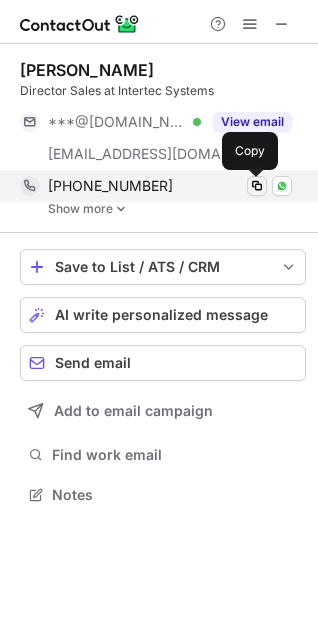 click at bounding box center (257, 186) 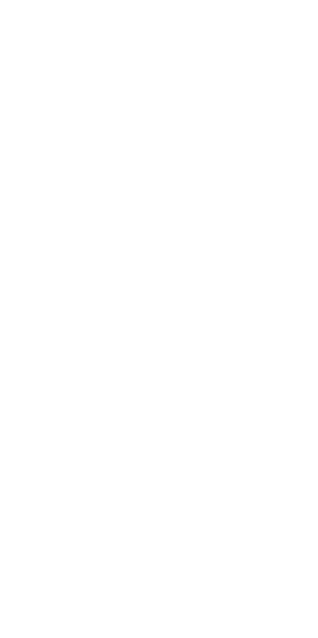 scroll, scrollTop: 0, scrollLeft: 0, axis: both 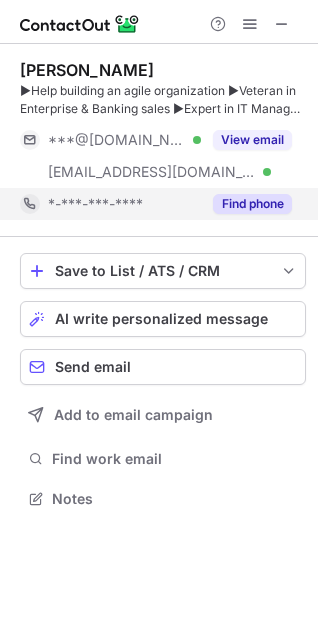 click on "Find phone" at bounding box center [252, 204] 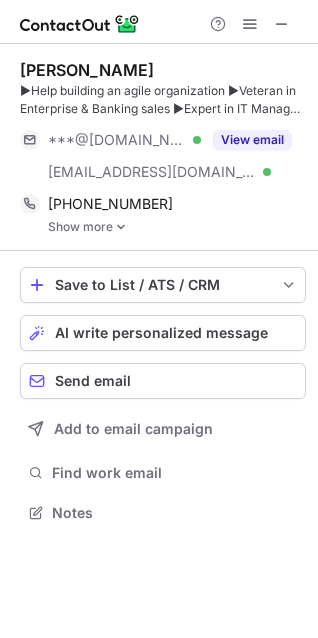 scroll, scrollTop: 10, scrollLeft: 9, axis: both 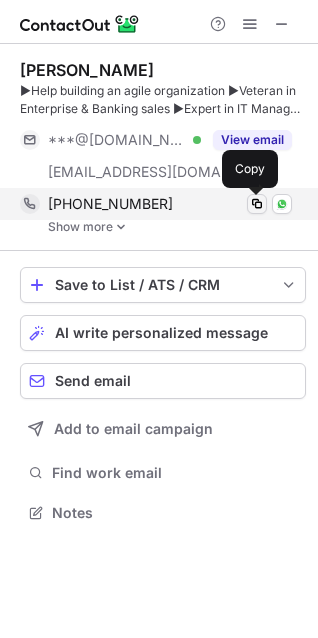 click at bounding box center (257, 204) 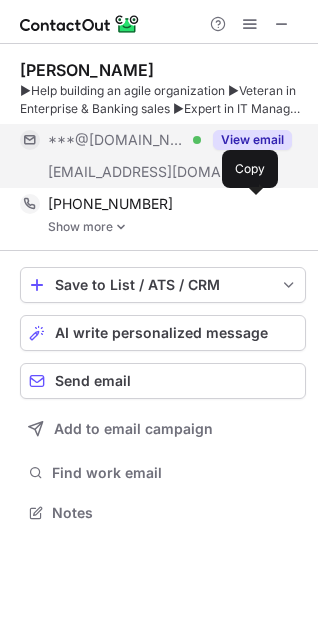 type 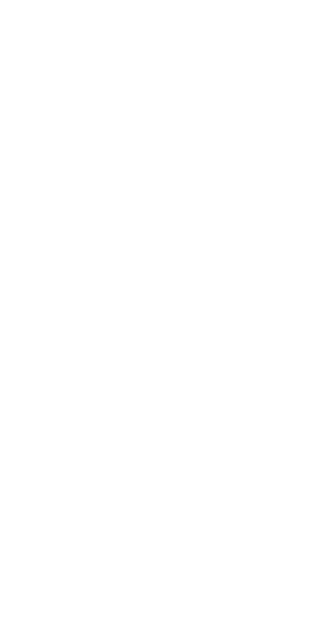 scroll, scrollTop: 0, scrollLeft: 0, axis: both 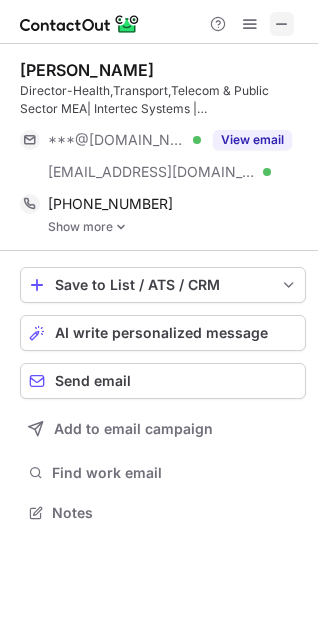 click at bounding box center (282, 24) 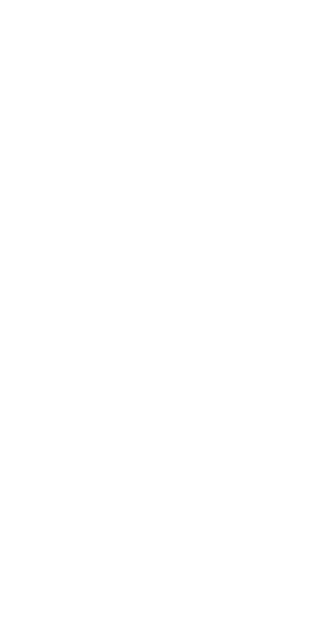 scroll, scrollTop: 0, scrollLeft: 0, axis: both 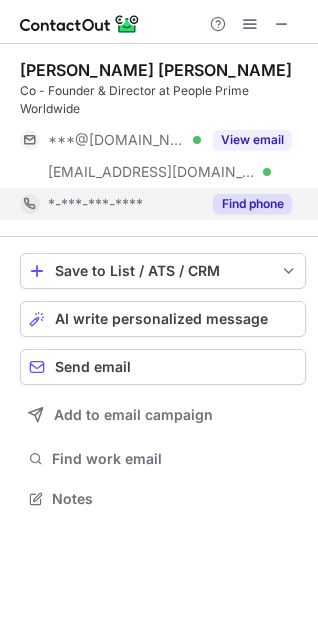click on "Find phone" at bounding box center [252, 204] 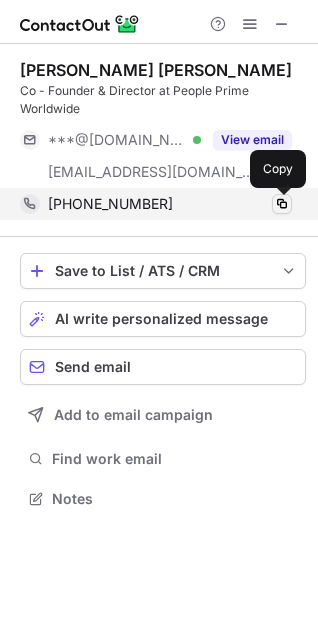 click at bounding box center [282, 204] 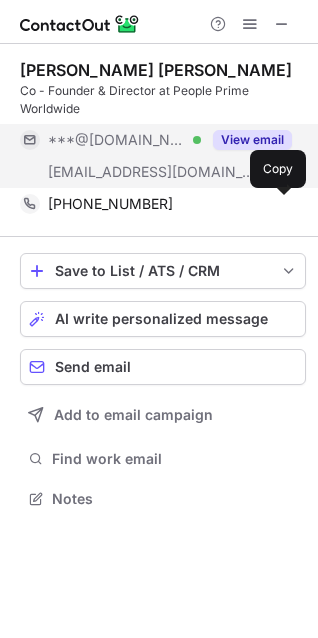 type 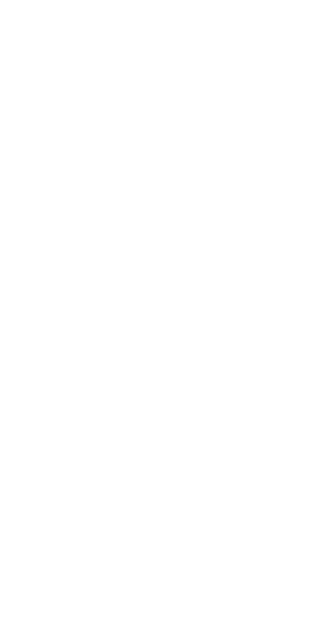 scroll, scrollTop: 0, scrollLeft: 0, axis: both 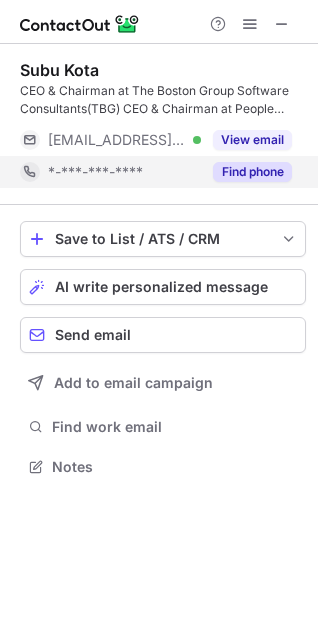 click on "Find phone" at bounding box center (252, 172) 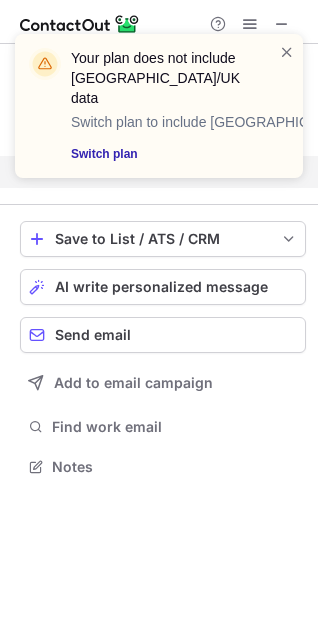 scroll, scrollTop: 420, scrollLeft: 318, axis: both 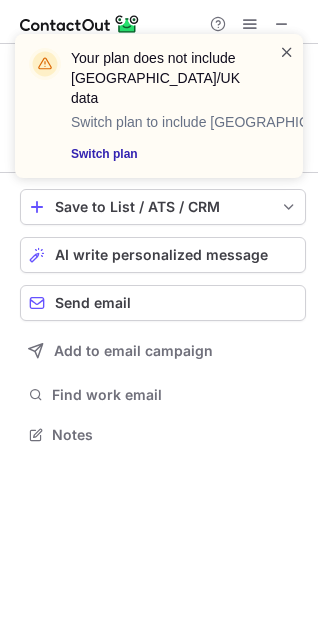 click at bounding box center (287, 52) 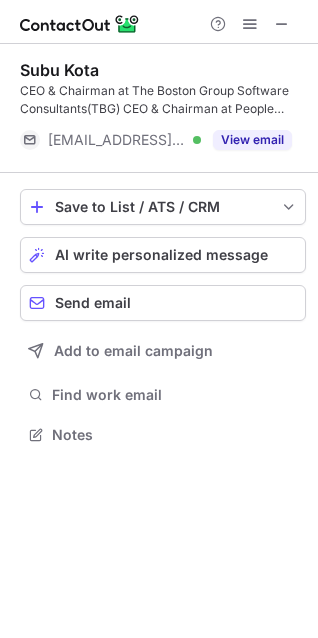 click on "Your plan does not include US/UK data Switch plan to include US/UK data Switch plan" at bounding box center (159, 34) 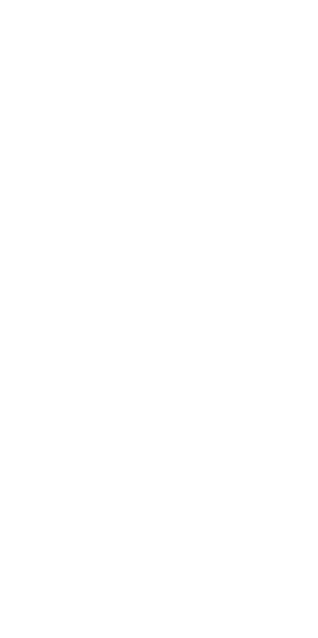 scroll, scrollTop: 0, scrollLeft: 0, axis: both 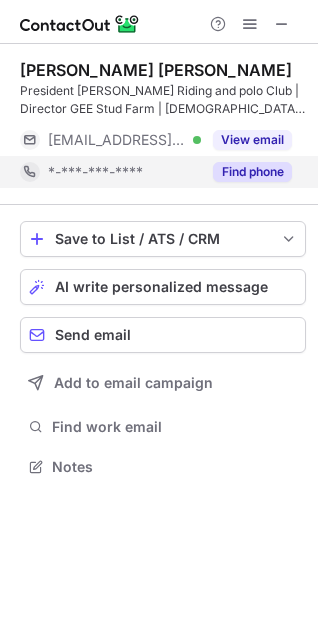 click on "Find phone" at bounding box center (252, 172) 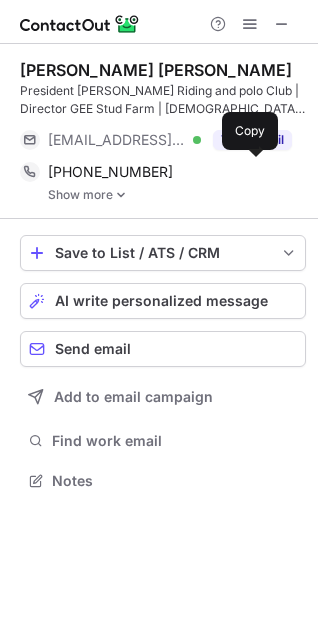 scroll, scrollTop: 10, scrollLeft: 9, axis: both 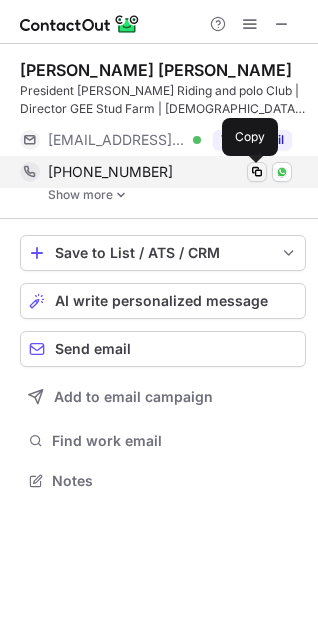 click at bounding box center [257, 172] 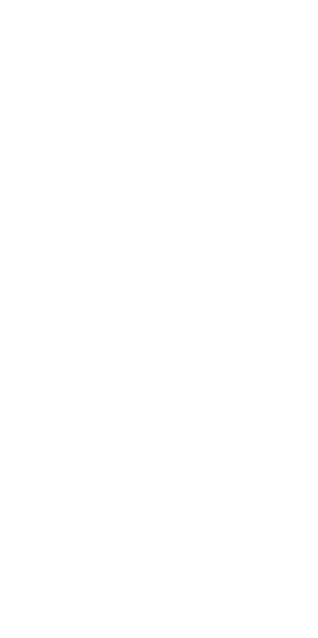 scroll, scrollTop: 0, scrollLeft: 0, axis: both 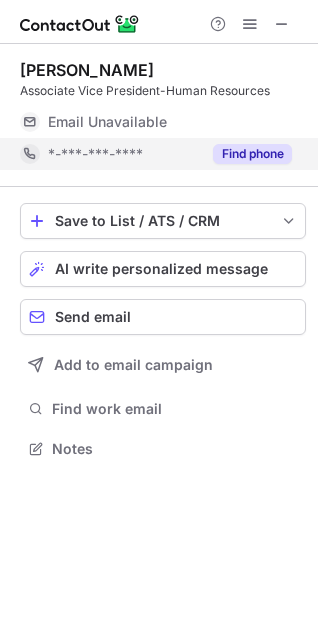 click on "Find phone" at bounding box center [252, 154] 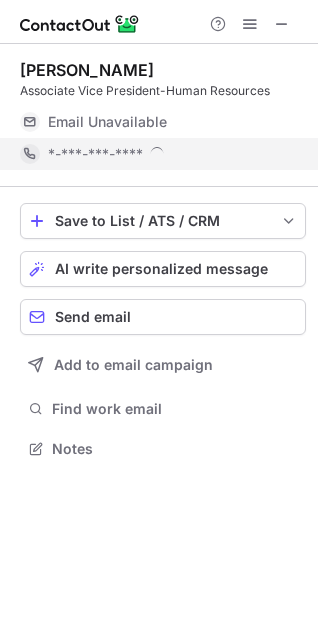 scroll, scrollTop: 10, scrollLeft: 9, axis: both 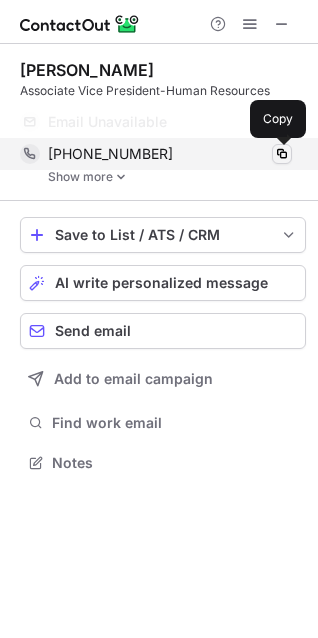 click at bounding box center (282, 154) 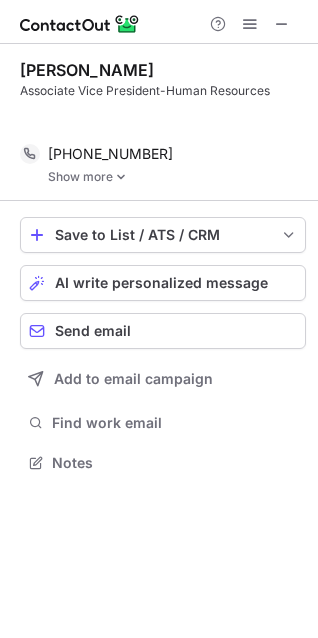 scroll, scrollTop: 416, scrollLeft: 318, axis: both 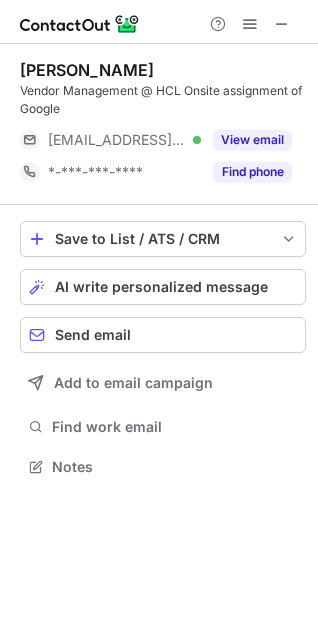 click at bounding box center [250, 24] 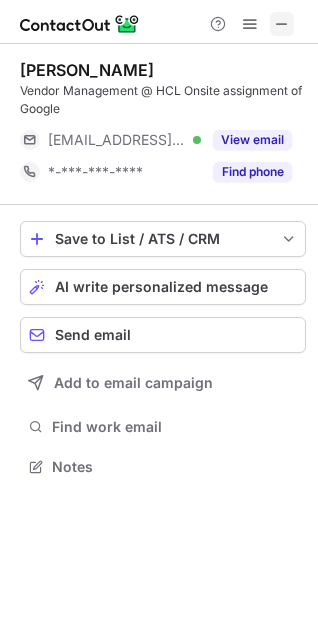click at bounding box center [282, 24] 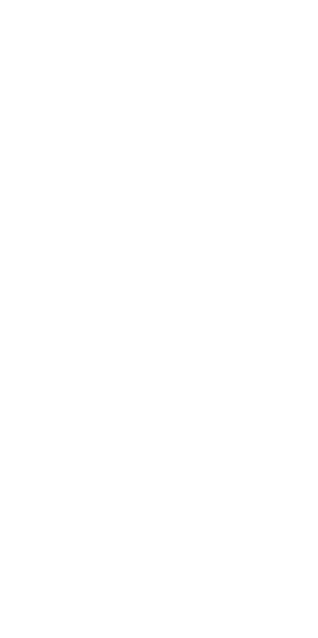 scroll, scrollTop: 0, scrollLeft: 0, axis: both 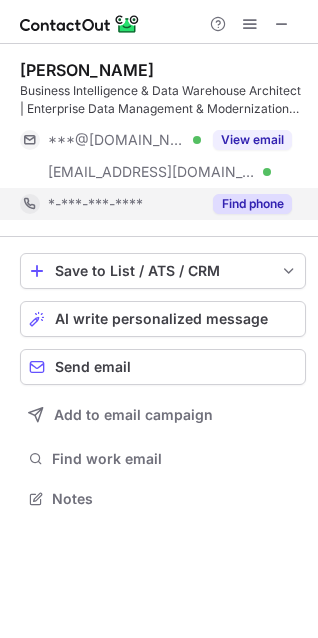 click on "Find phone" at bounding box center [252, 204] 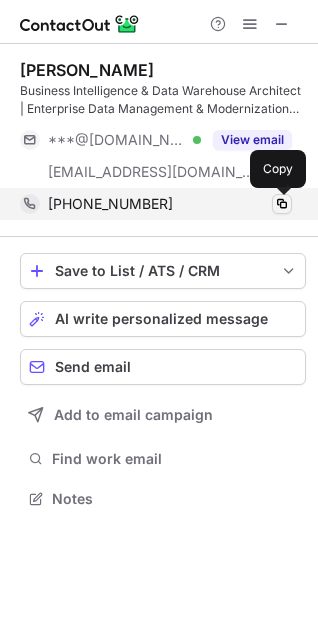 click at bounding box center (282, 204) 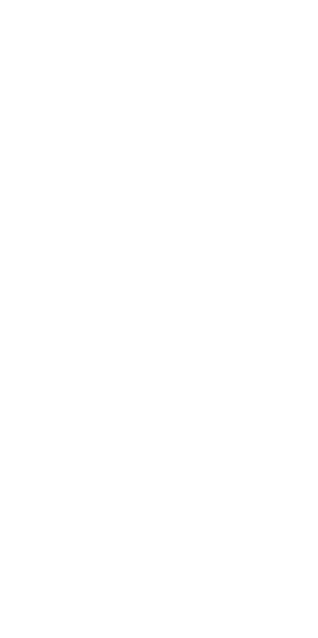 scroll, scrollTop: 0, scrollLeft: 0, axis: both 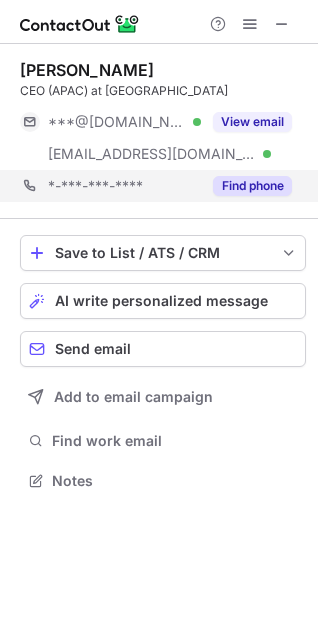 click on "*-***-***-**** Find phone" at bounding box center [163, 186] 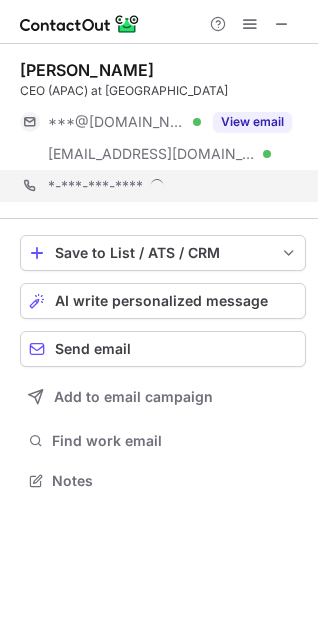 scroll, scrollTop: 10, scrollLeft: 9, axis: both 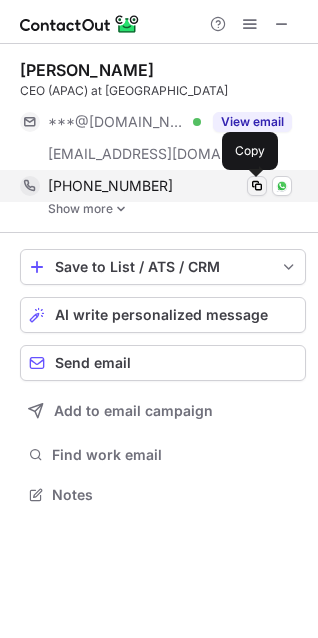 click at bounding box center (257, 186) 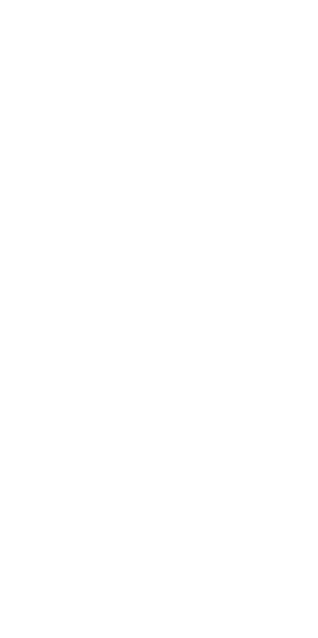 scroll, scrollTop: 0, scrollLeft: 0, axis: both 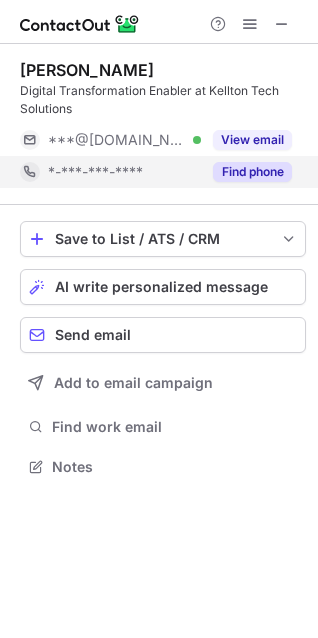 click on "Find phone" at bounding box center [252, 172] 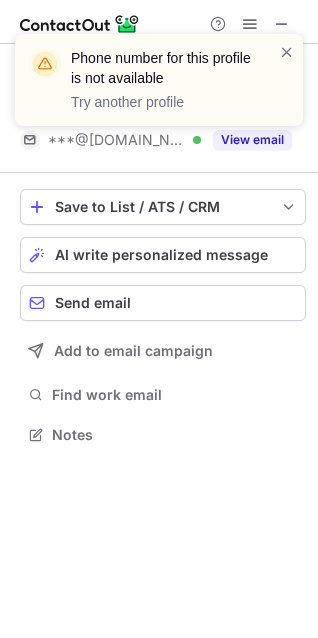 scroll, scrollTop: 420, scrollLeft: 318, axis: both 